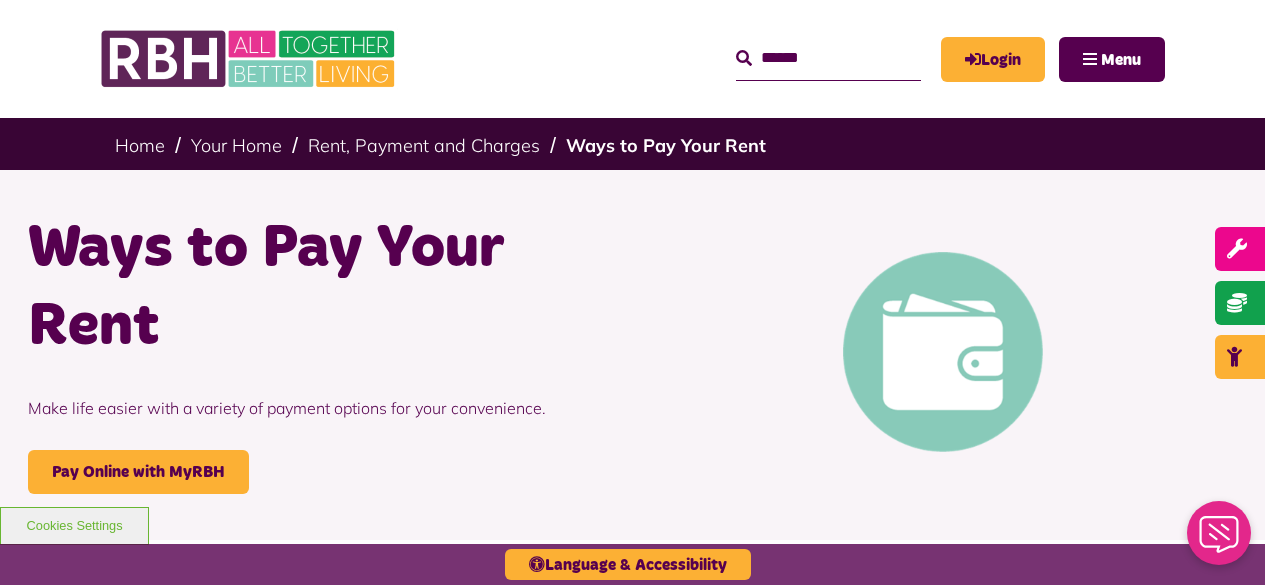 scroll, scrollTop: 0, scrollLeft: 0, axis: both 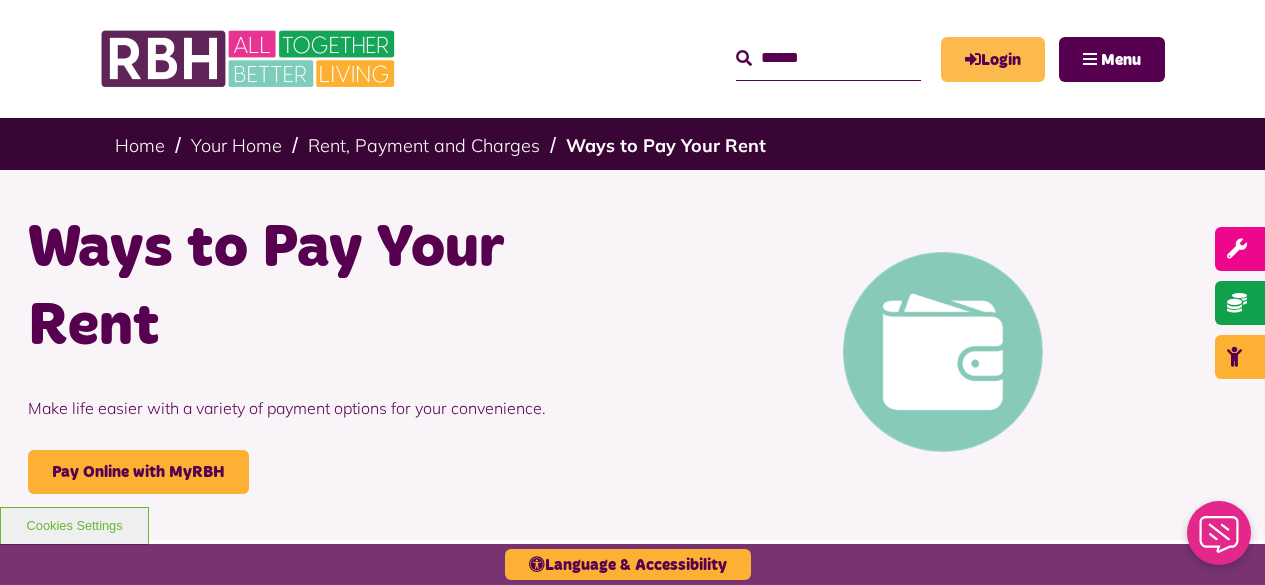 click on "Login" at bounding box center [993, 59] 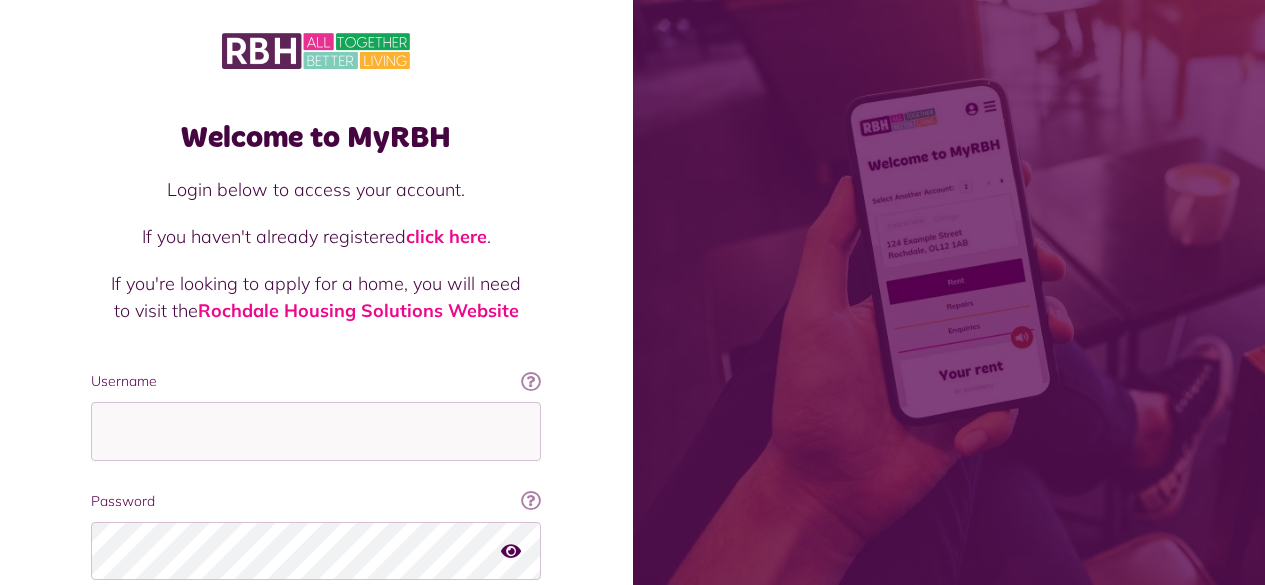 scroll, scrollTop: 183, scrollLeft: 0, axis: vertical 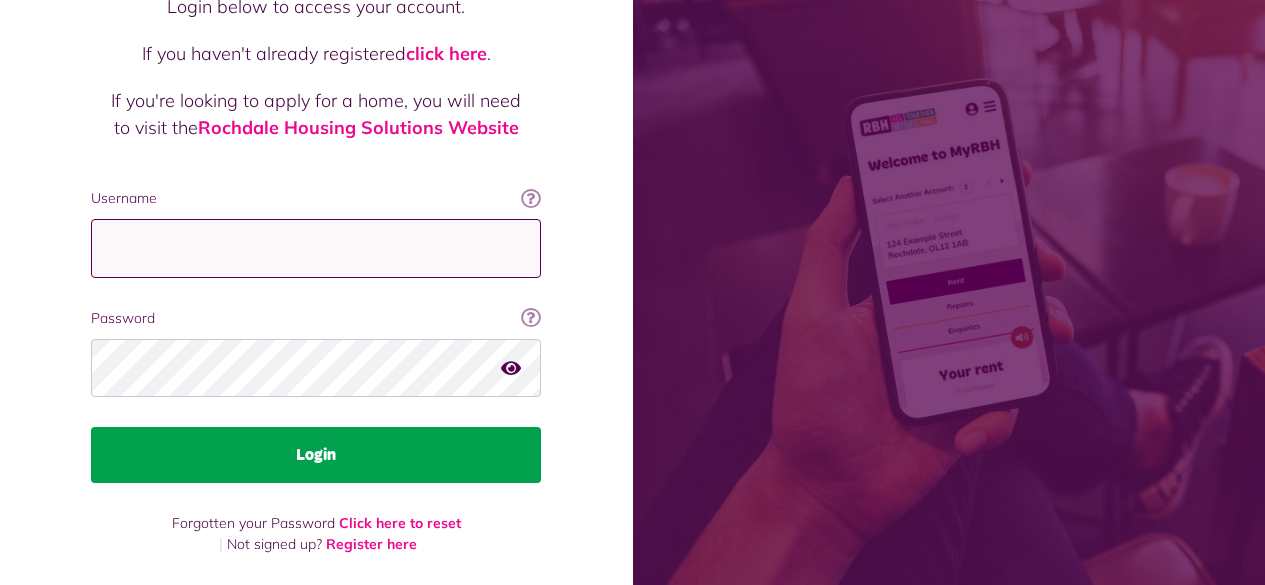 type on "**********" 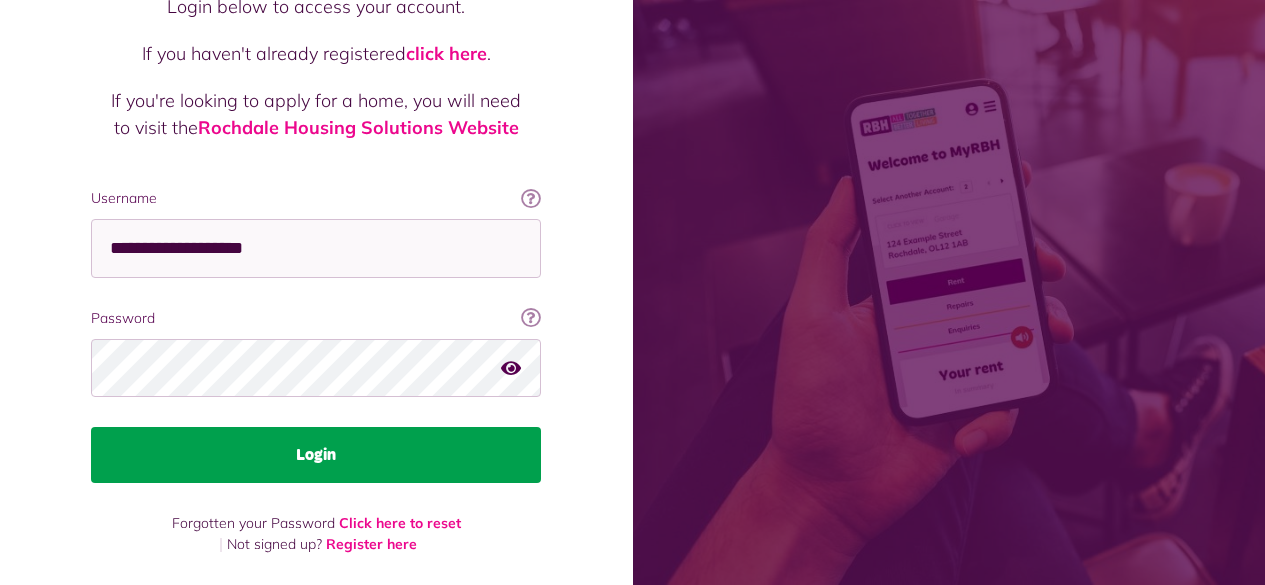 click on "Login" at bounding box center (316, 455) 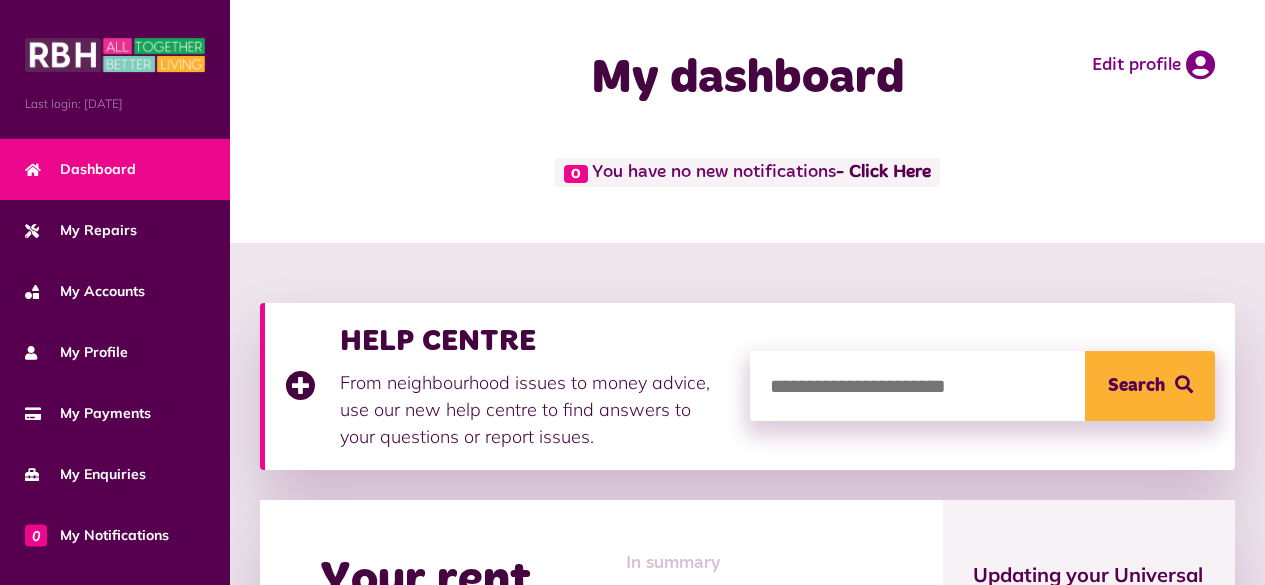 scroll, scrollTop: 300, scrollLeft: 0, axis: vertical 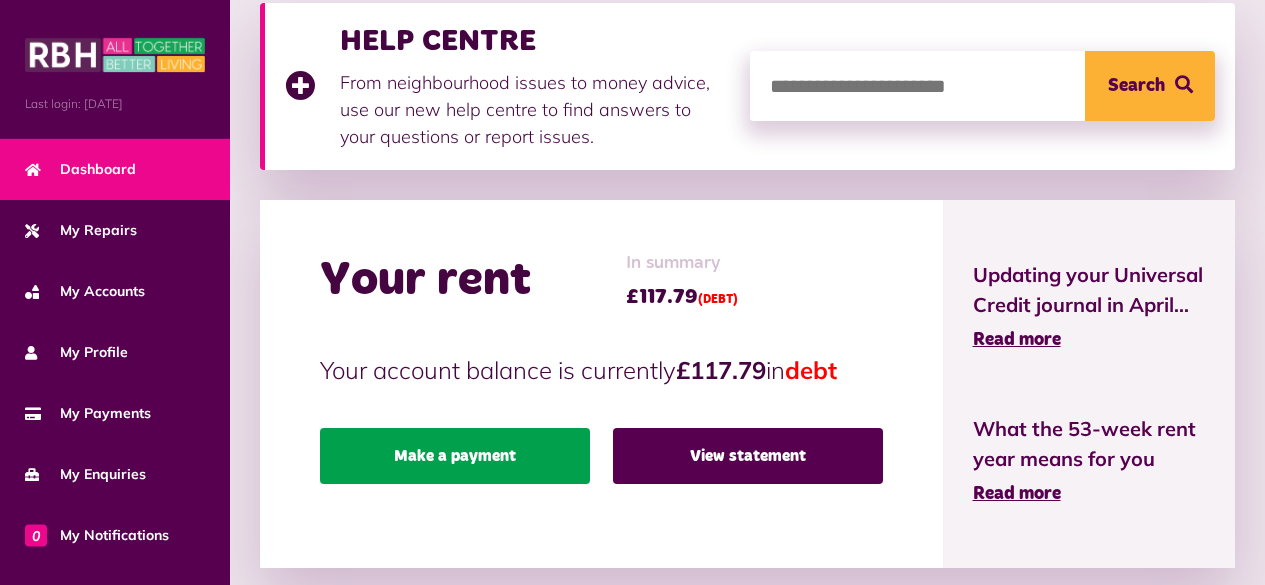 click on "Make a payment" at bounding box center (455, 456) 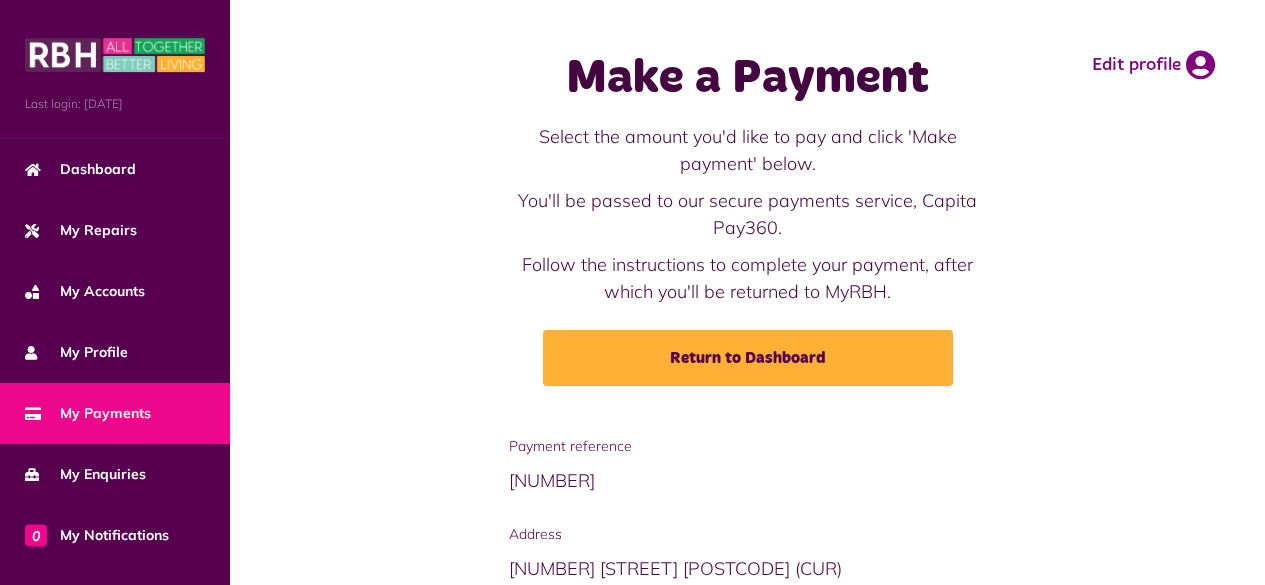 scroll, scrollTop: 297, scrollLeft: 0, axis: vertical 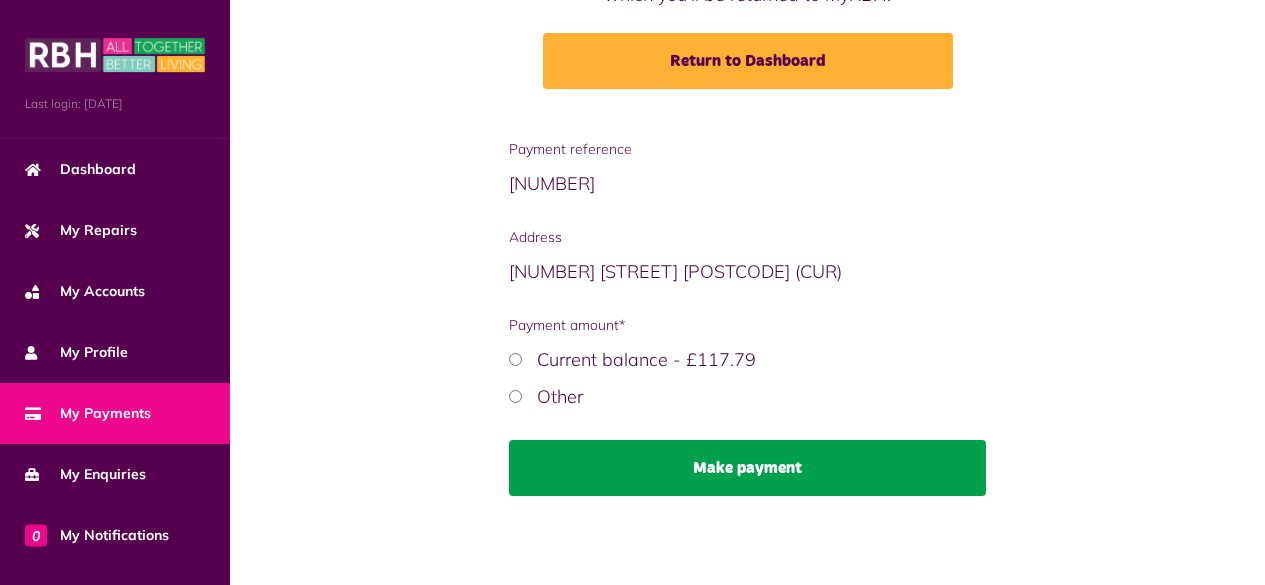 click on "Make payment" at bounding box center (748, 468) 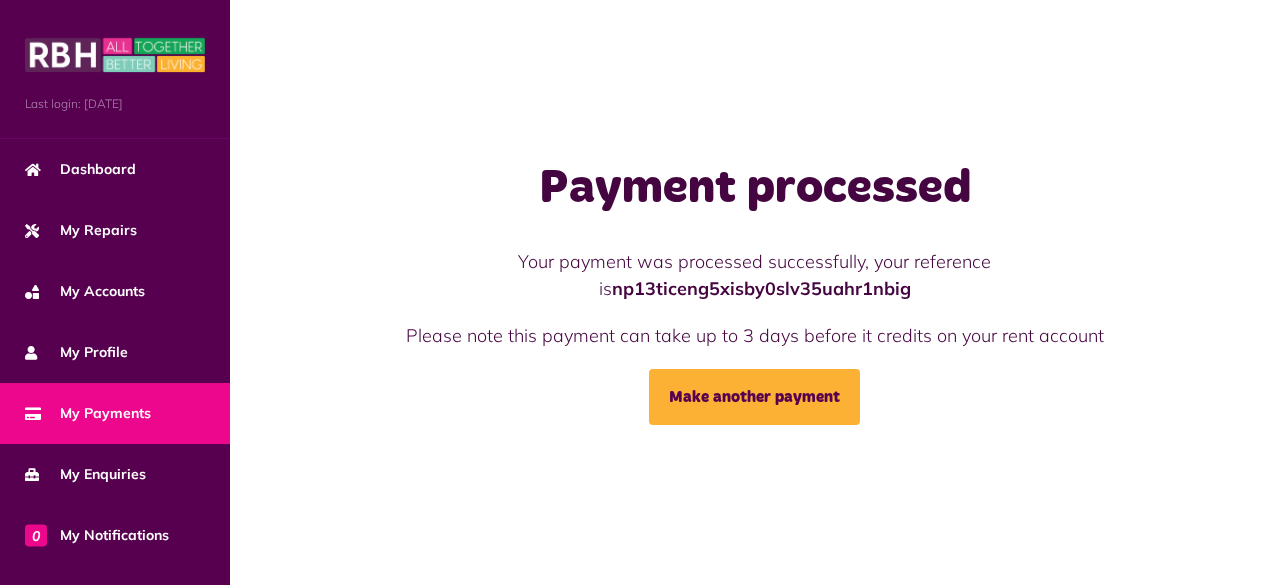 scroll, scrollTop: 0, scrollLeft: 0, axis: both 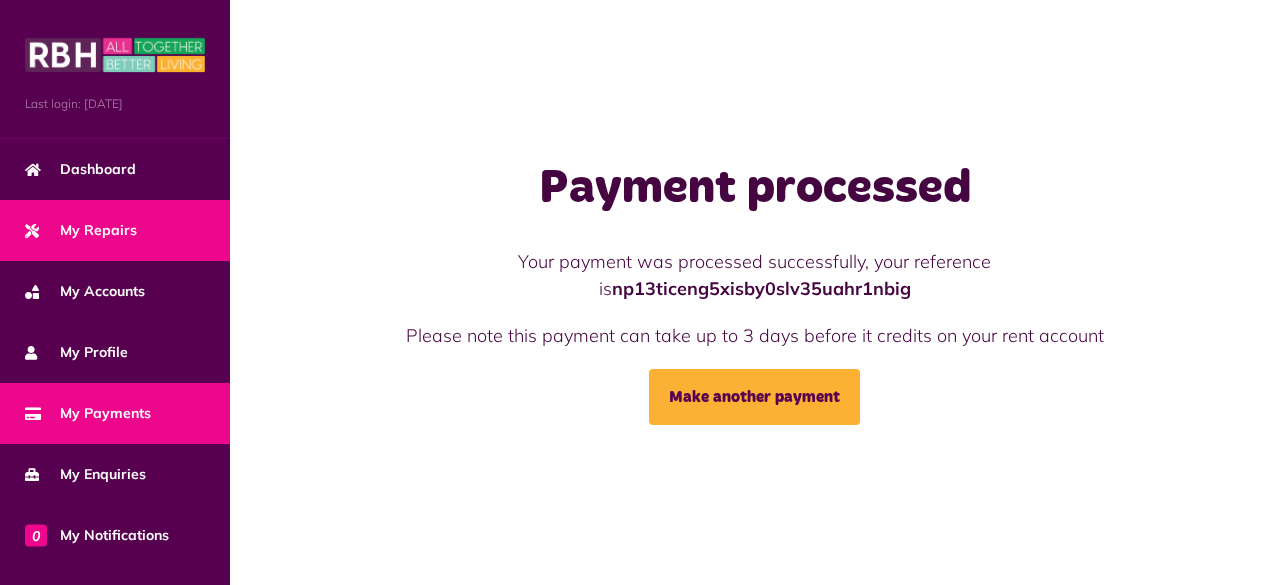 click on "My Repairs" at bounding box center [81, 230] 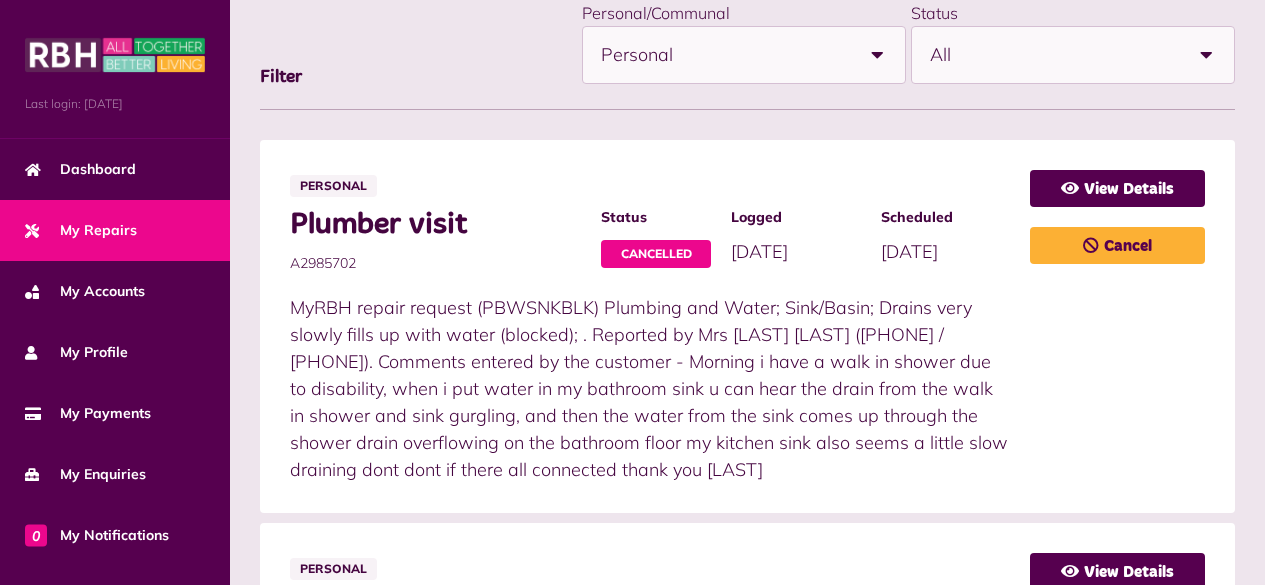 scroll, scrollTop: 0, scrollLeft: 0, axis: both 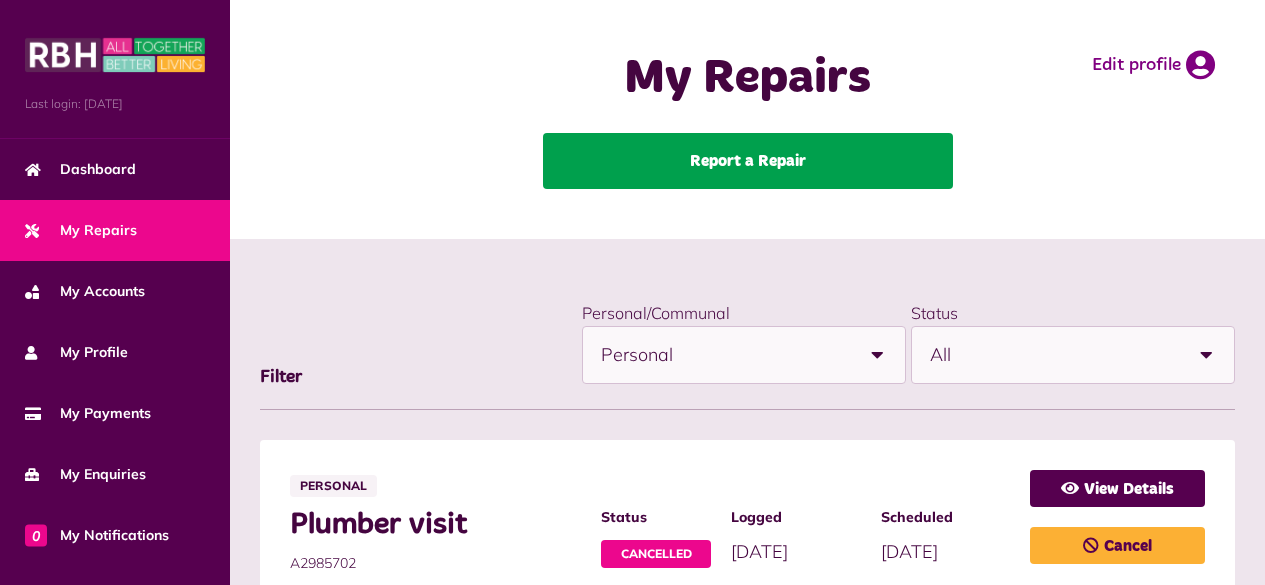 click on "Report a Repair" at bounding box center [748, 161] 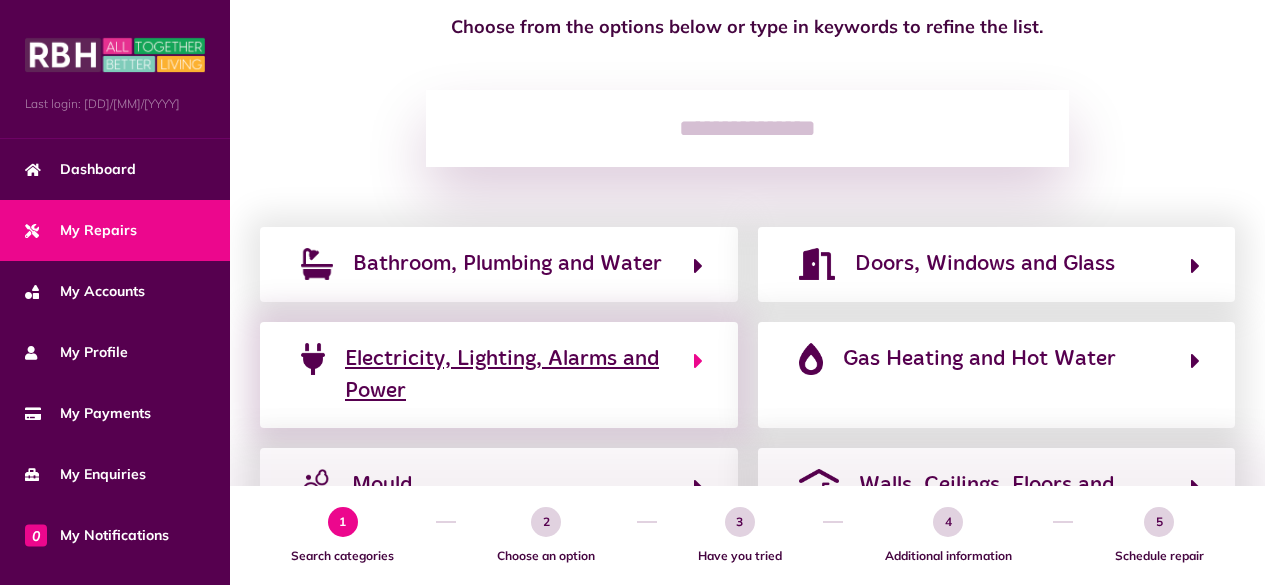 scroll, scrollTop: 400, scrollLeft: 0, axis: vertical 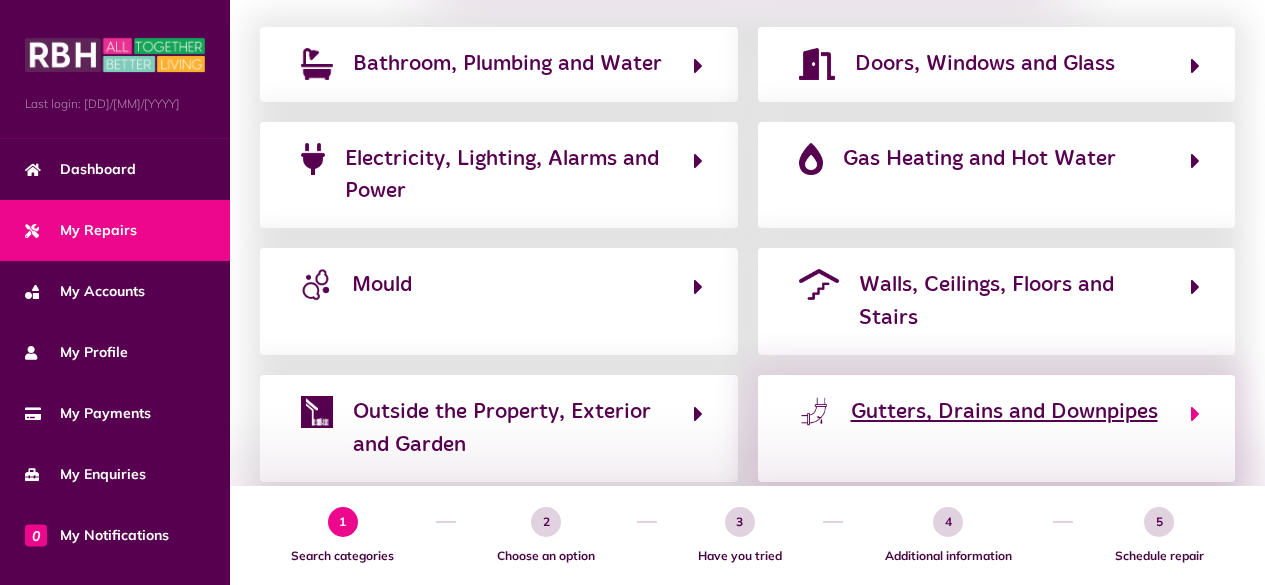 click on "Gutters, Drains and Downpipes" 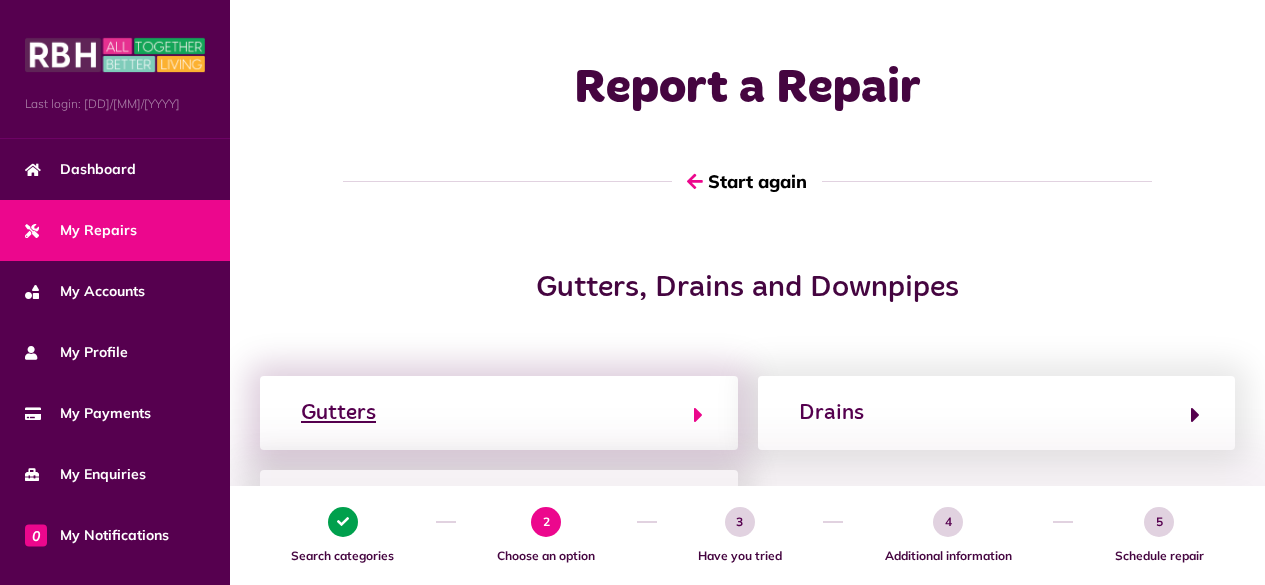 scroll, scrollTop: 100, scrollLeft: 0, axis: vertical 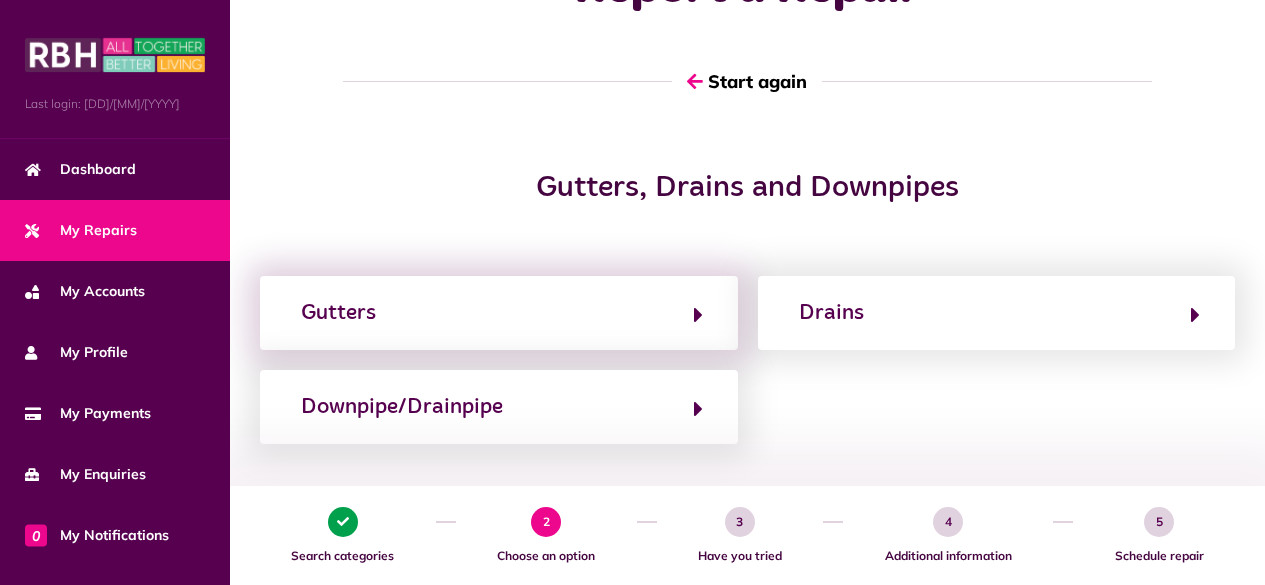 click on "Gutters" 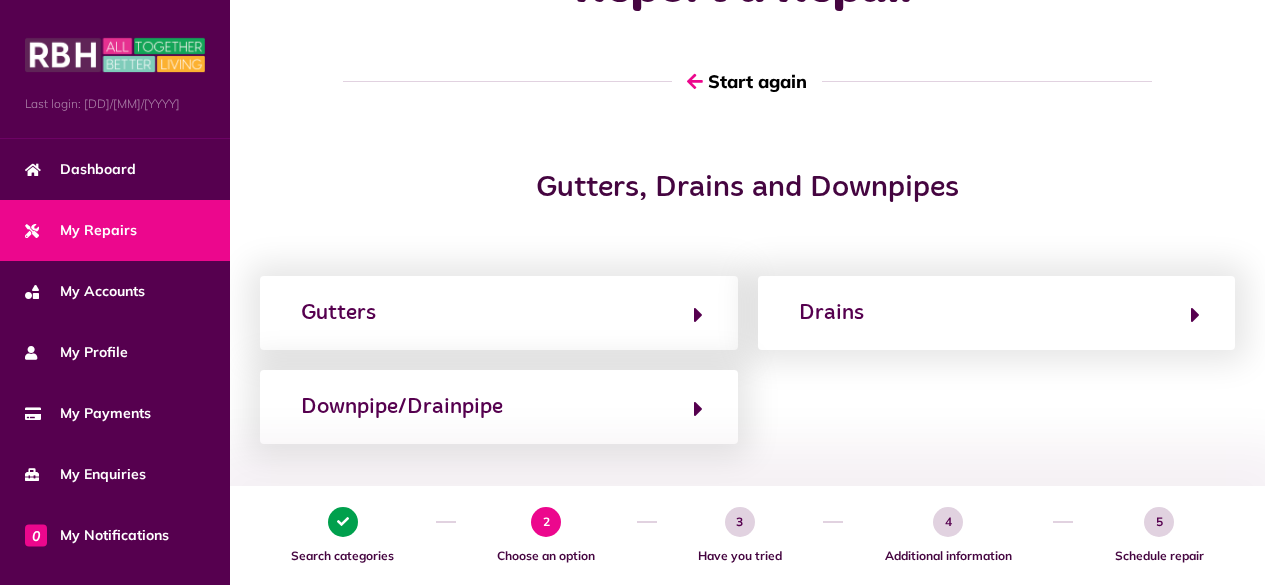scroll, scrollTop: 227, scrollLeft: 0, axis: vertical 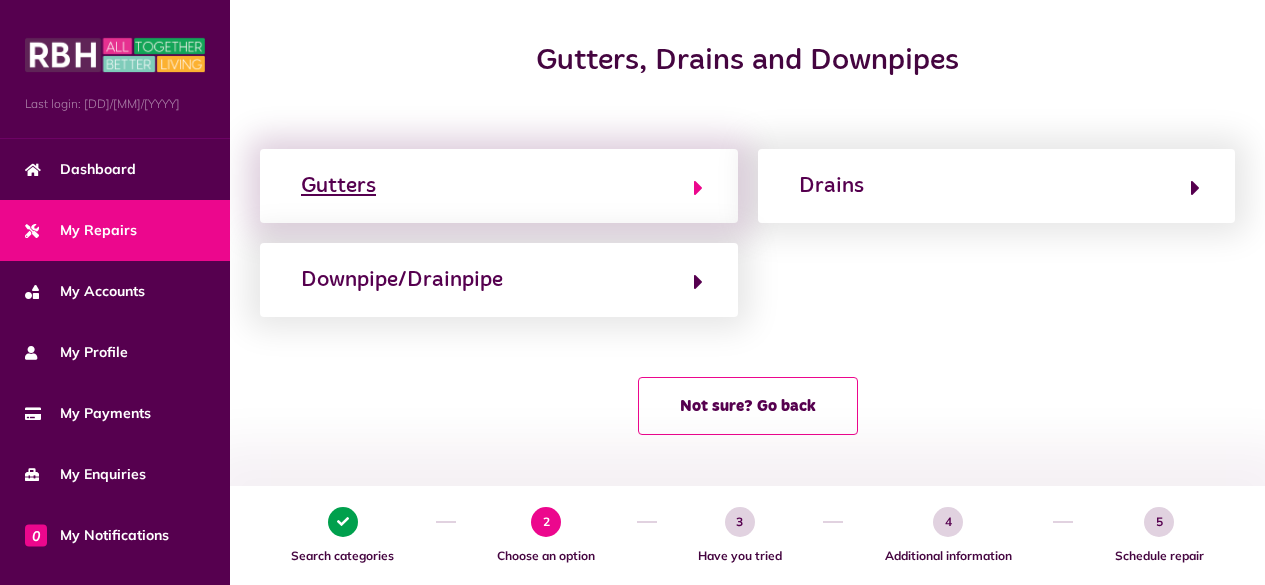 click 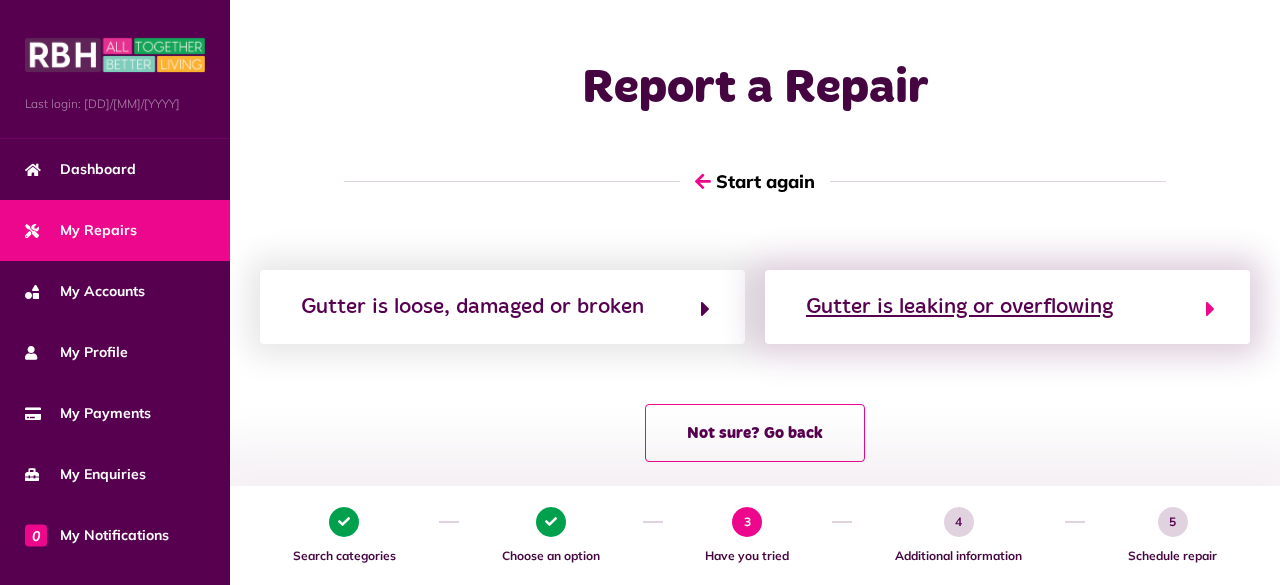 click on "Gutter is leaking or overflowing" 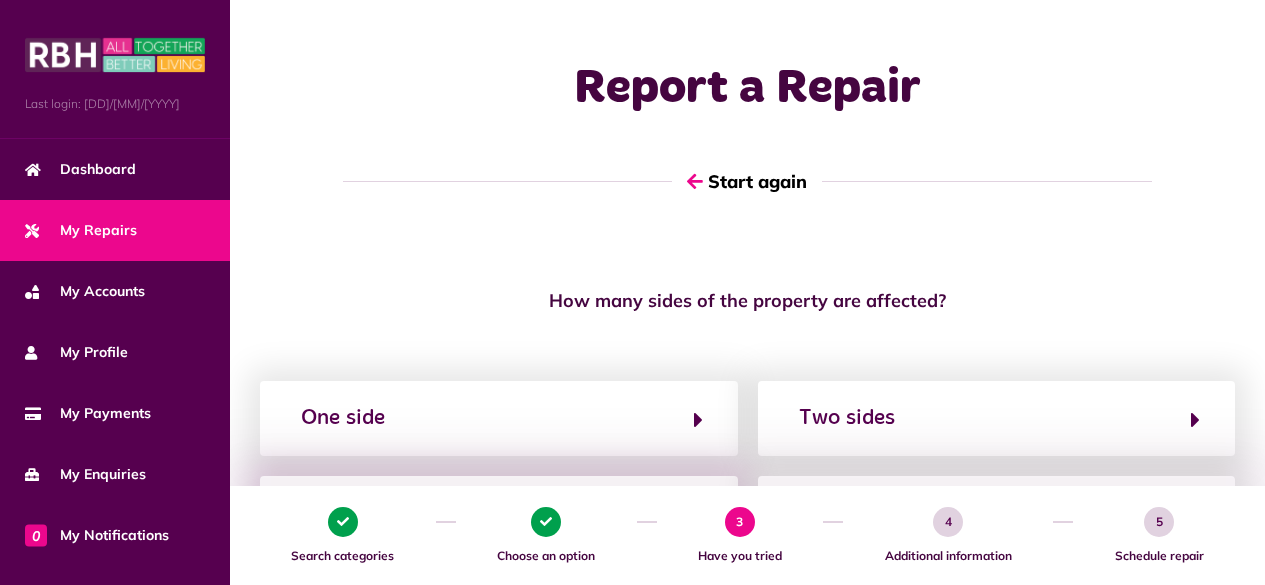 scroll, scrollTop: 100, scrollLeft: 0, axis: vertical 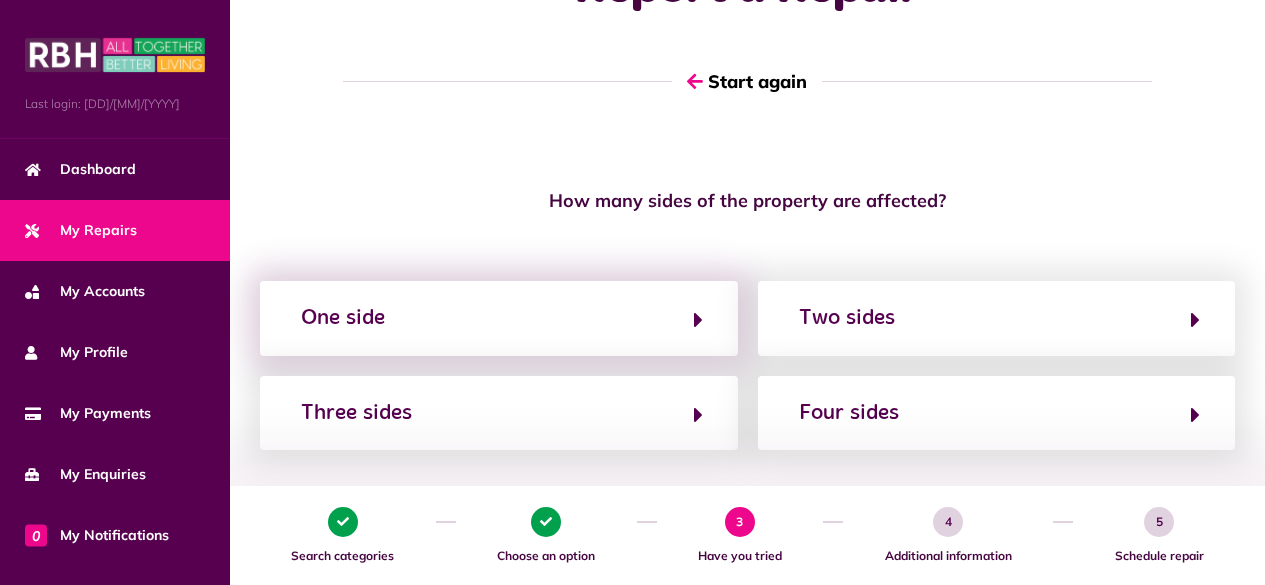 click on "One side" 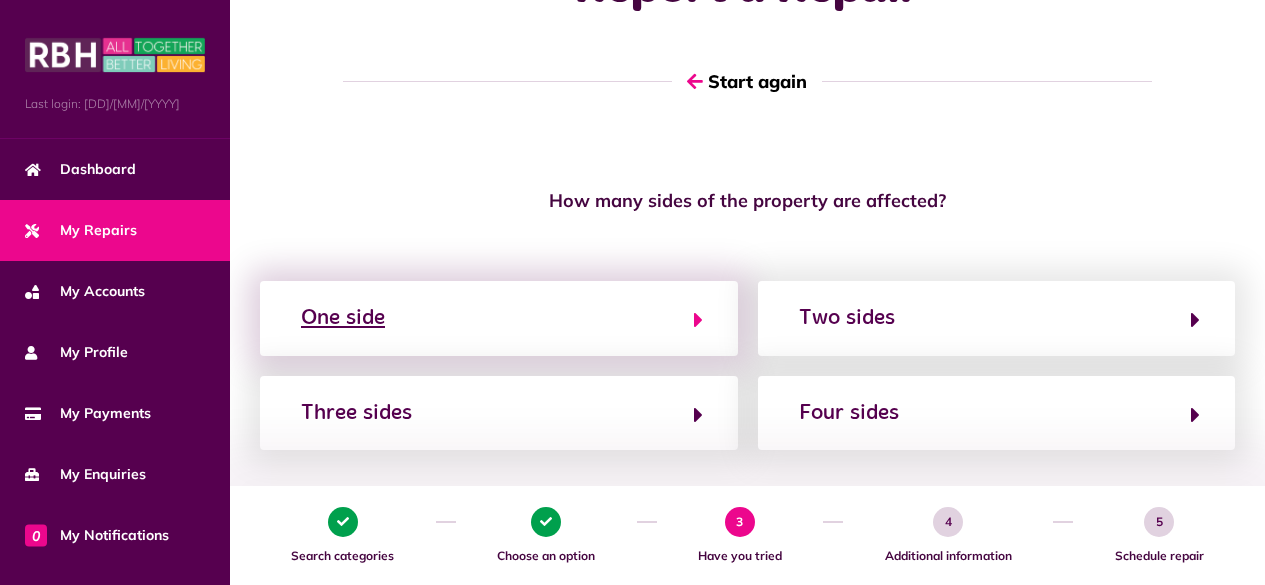 click 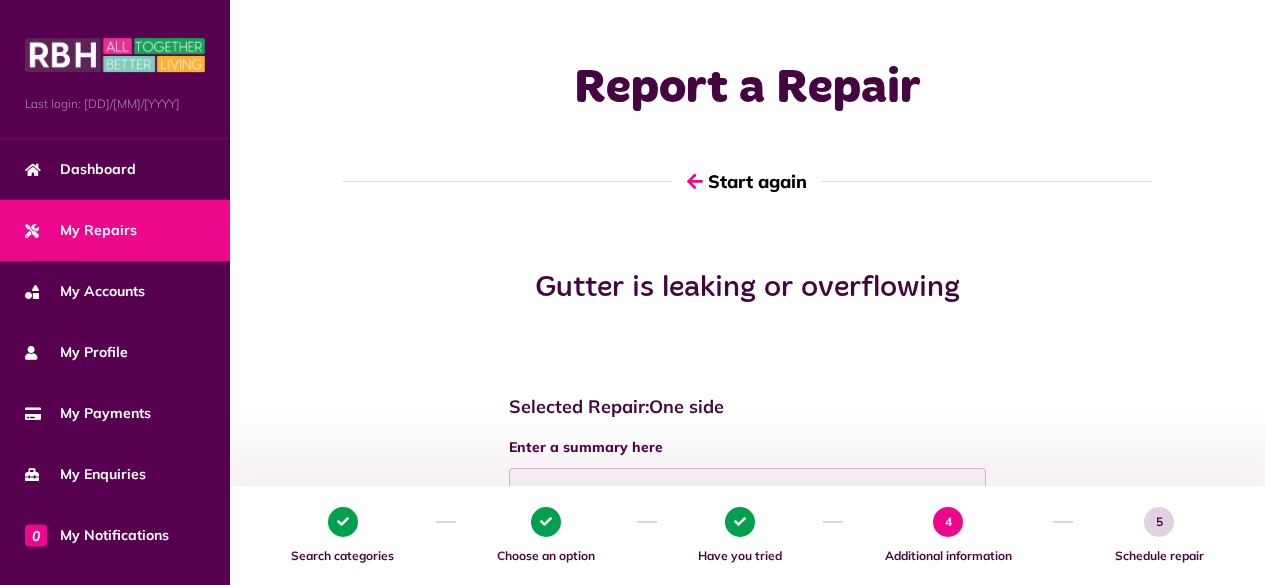 scroll, scrollTop: 300, scrollLeft: 0, axis: vertical 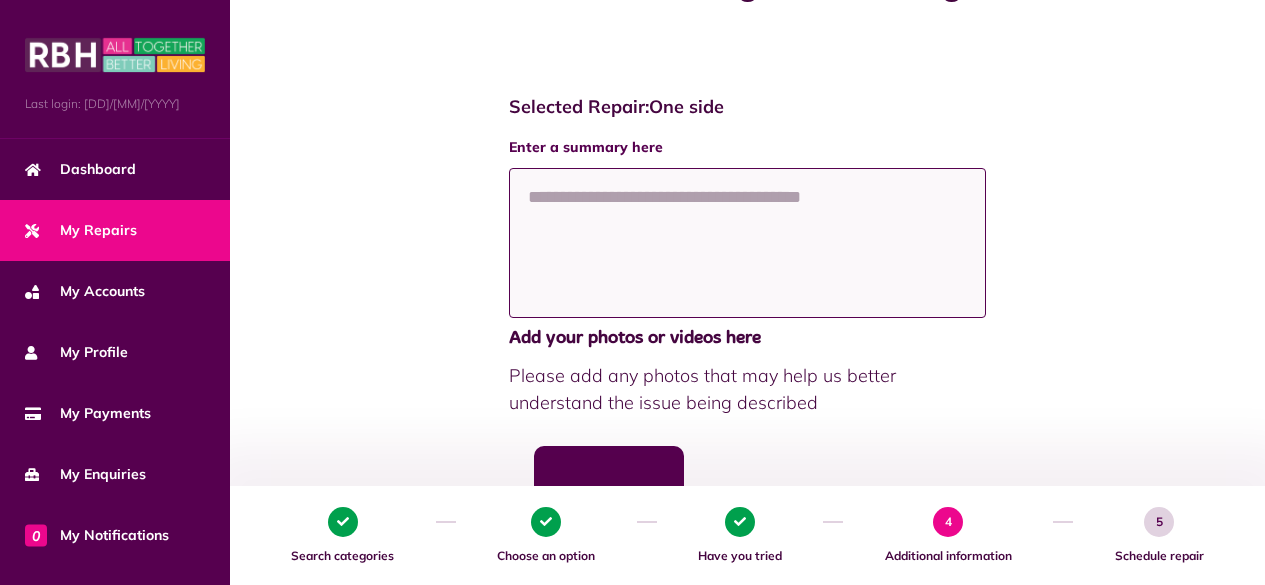 click 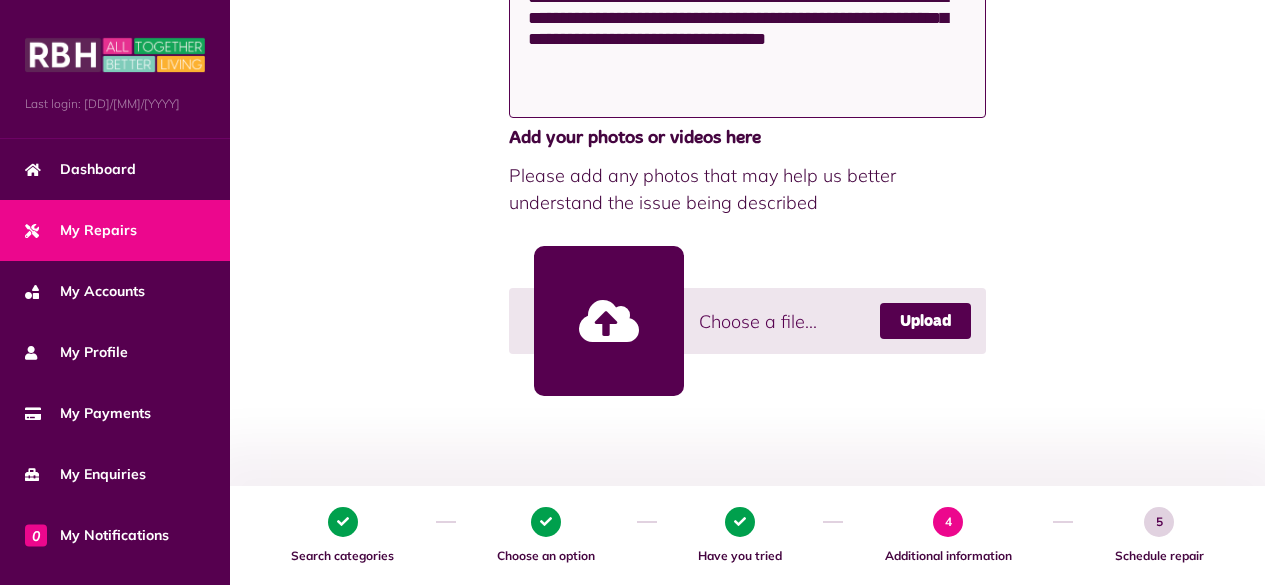 scroll, scrollTop: 700, scrollLeft: 0, axis: vertical 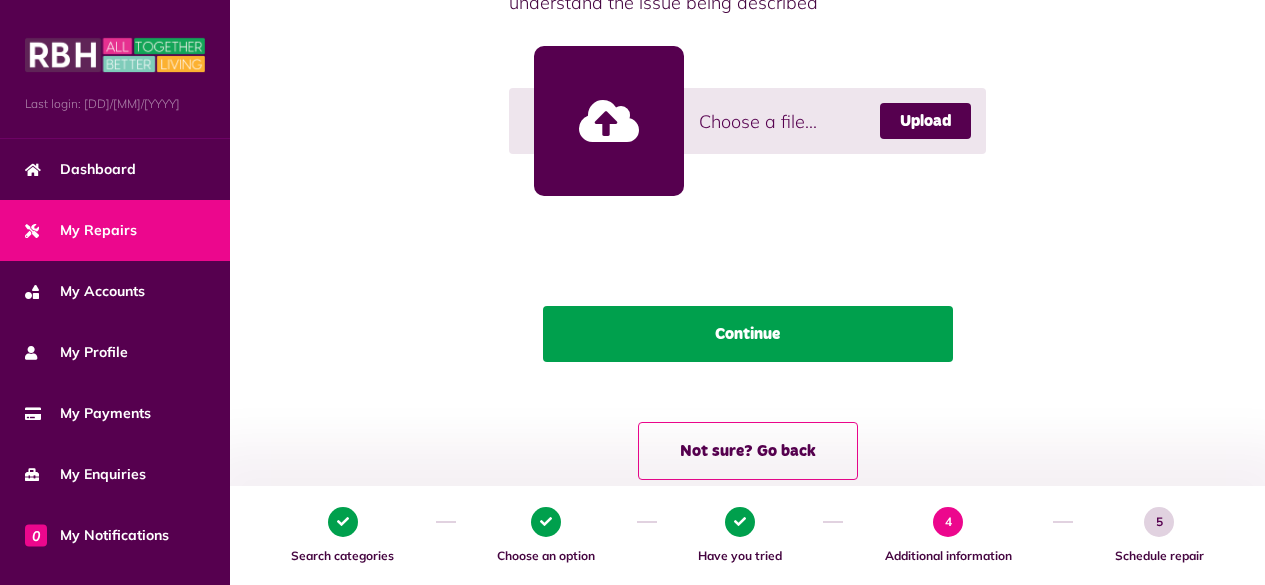 type on "**********" 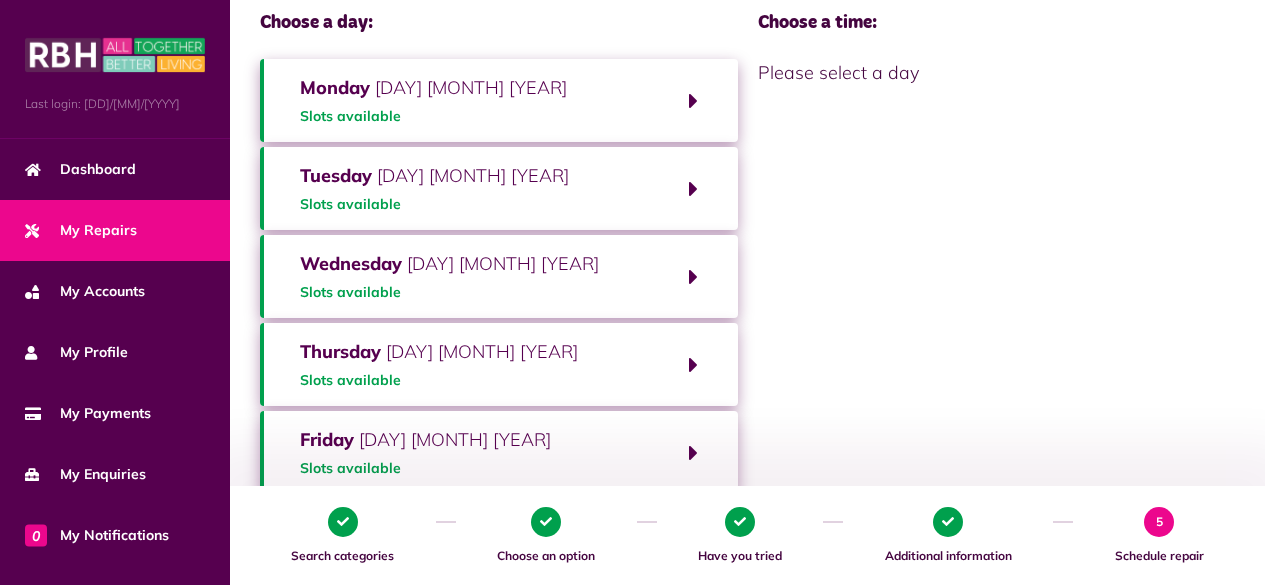 scroll, scrollTop: 0, scrollLeft: 0, axis: both 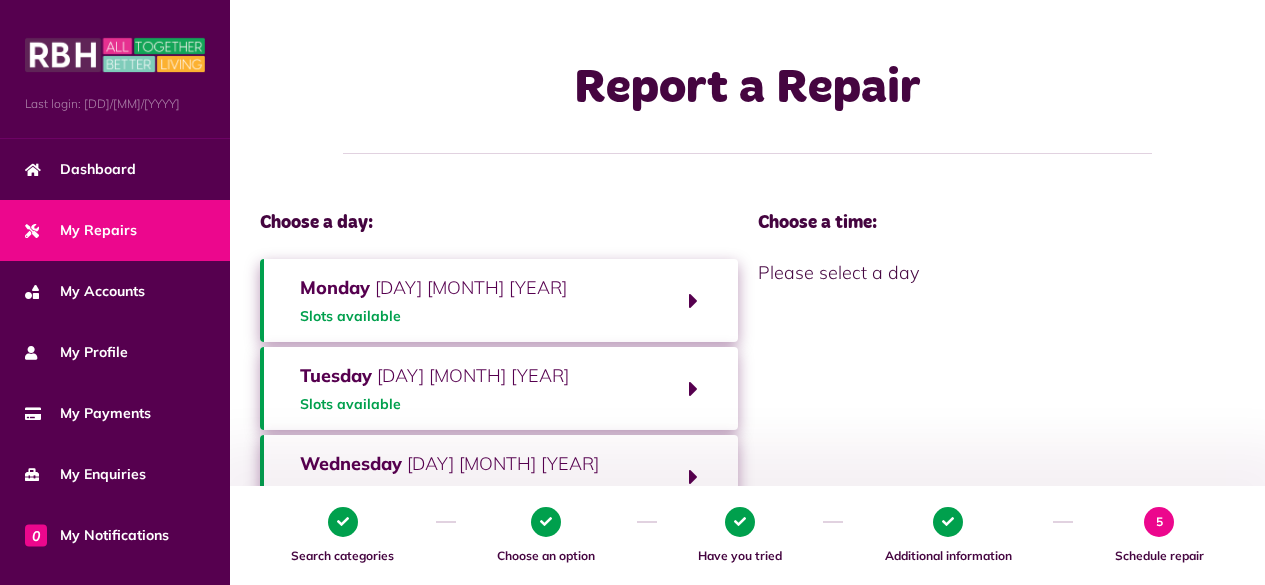 click on "Tuesday   12th August 2025" 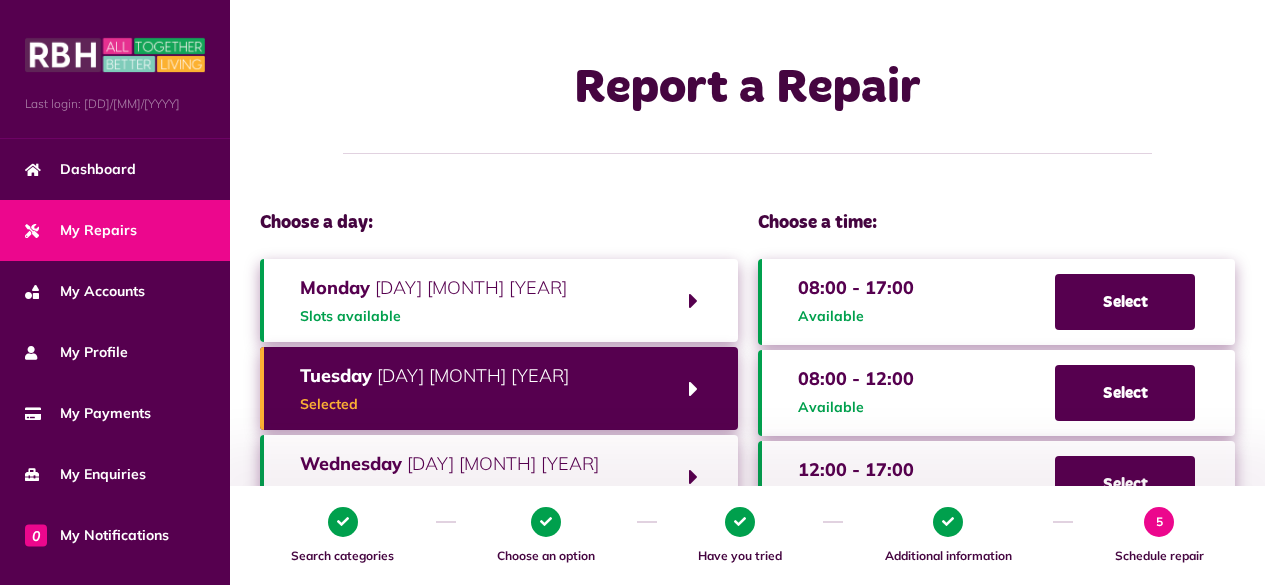 scroll, scrollTop: 100, scrollLeft: 0, axis: vertical 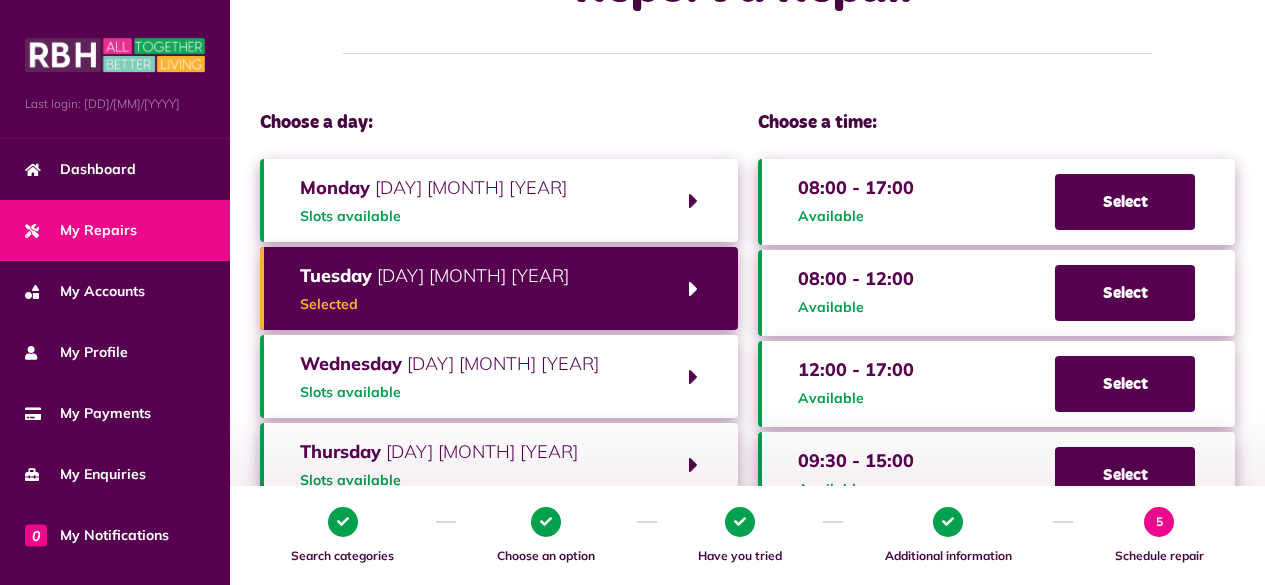 click on "Monday   11th August 2025 Slots available" 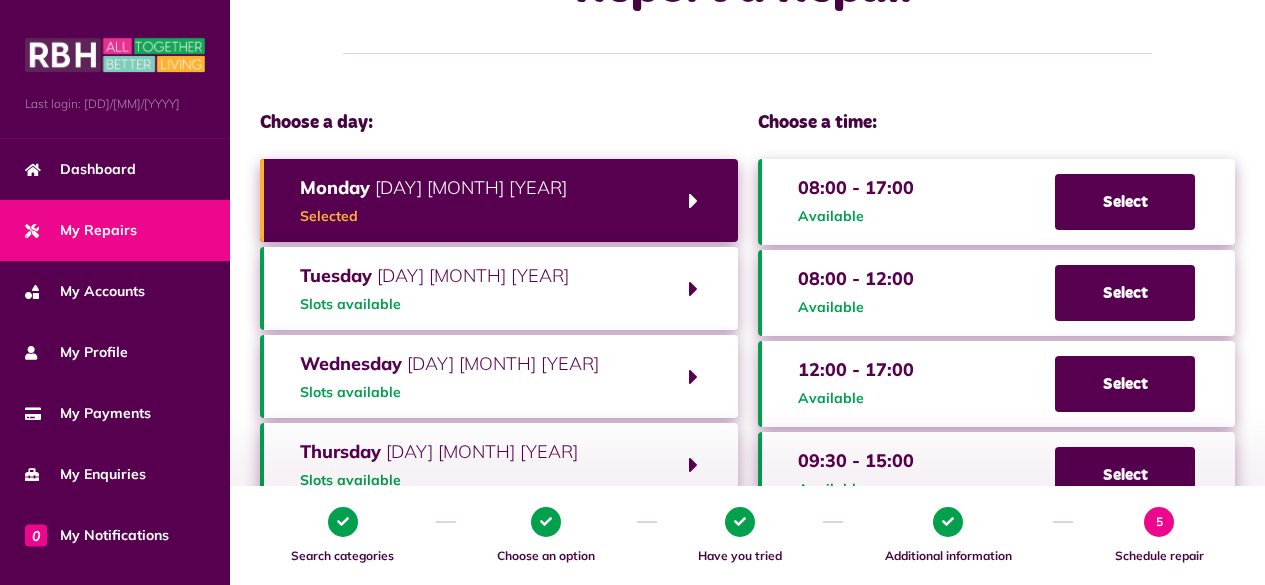 click on "Monday   11th August 2025" 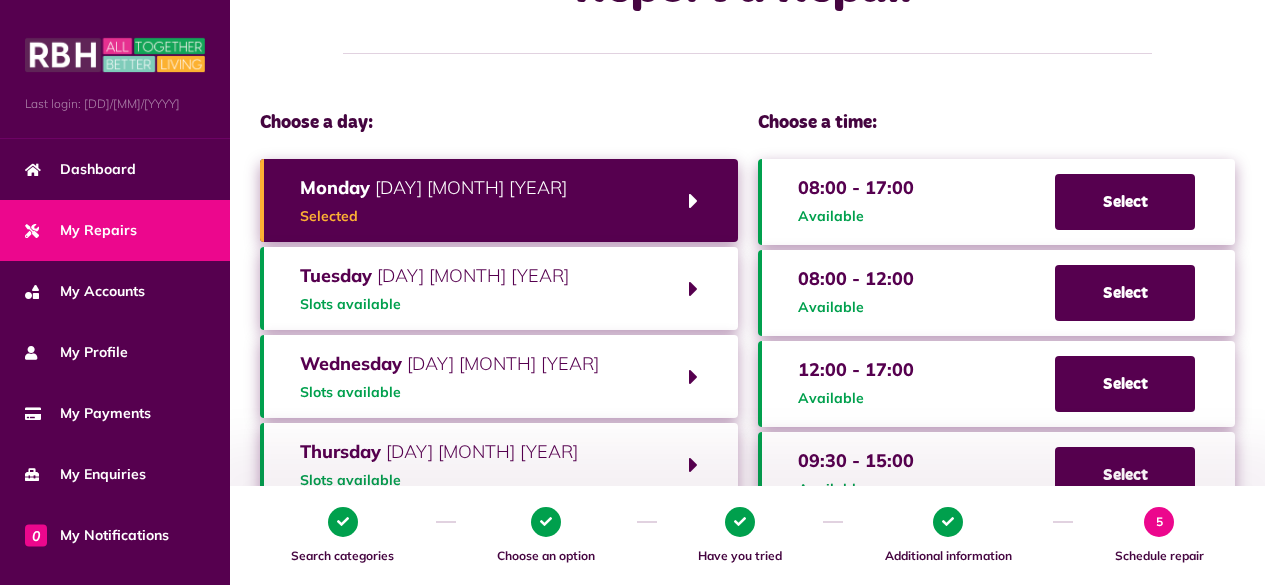 scroll, scrollTop: 200, scrollLeft: 0, axis: vertical 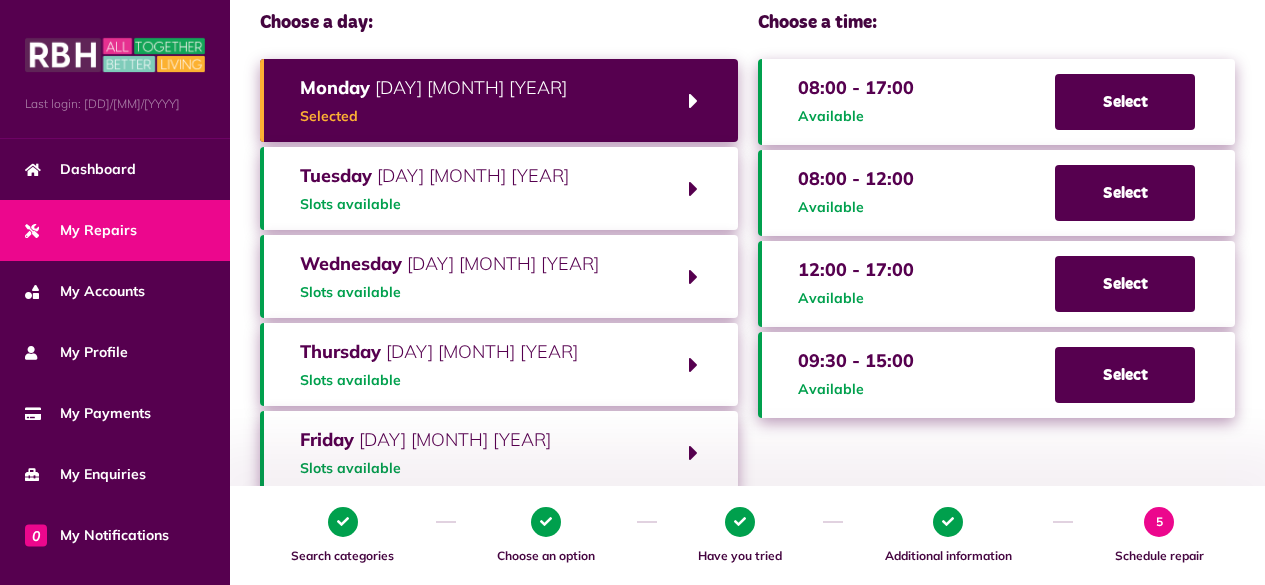 click on "Slots available" 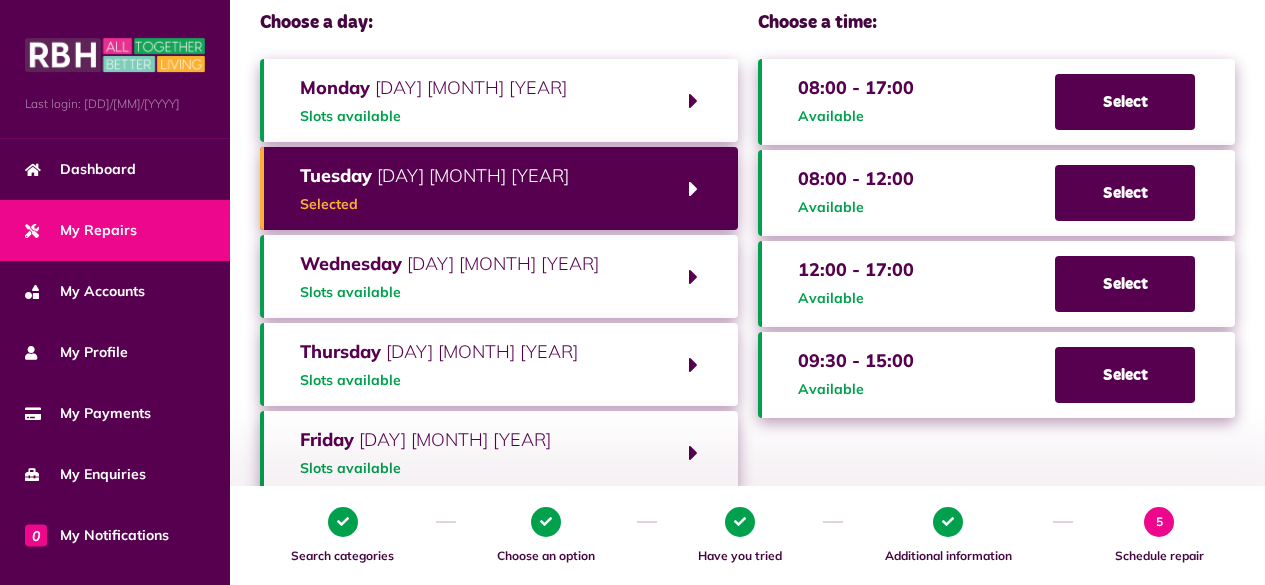 click on "08:00 - 12:00" 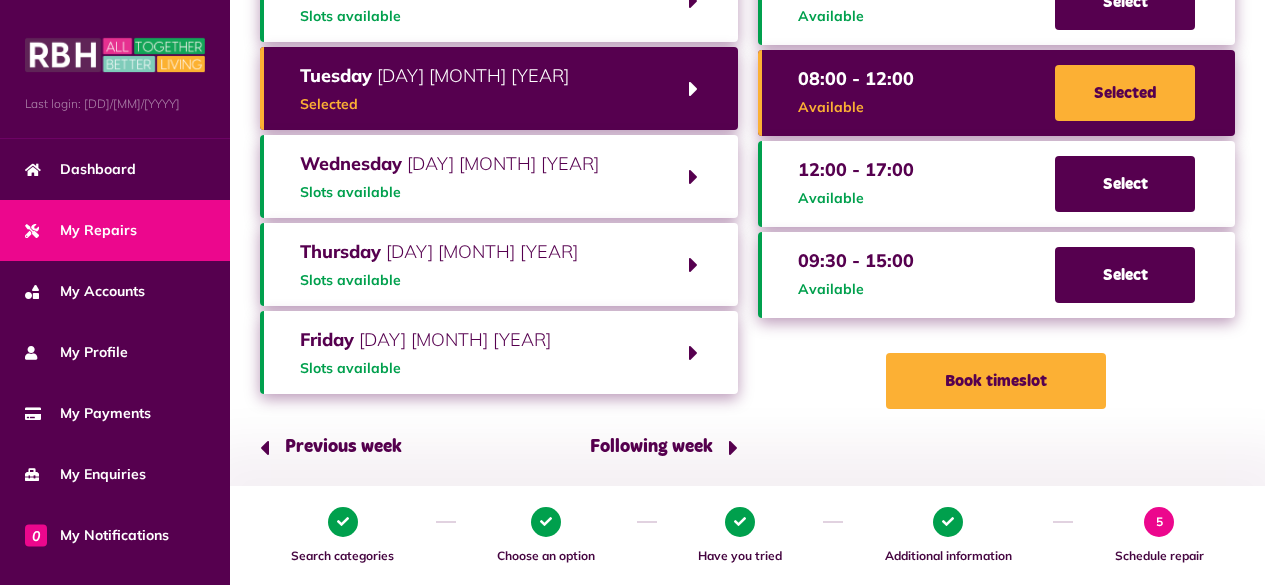 scroll, scrollTop: 400, scrollLeft: 0, axis: vertical 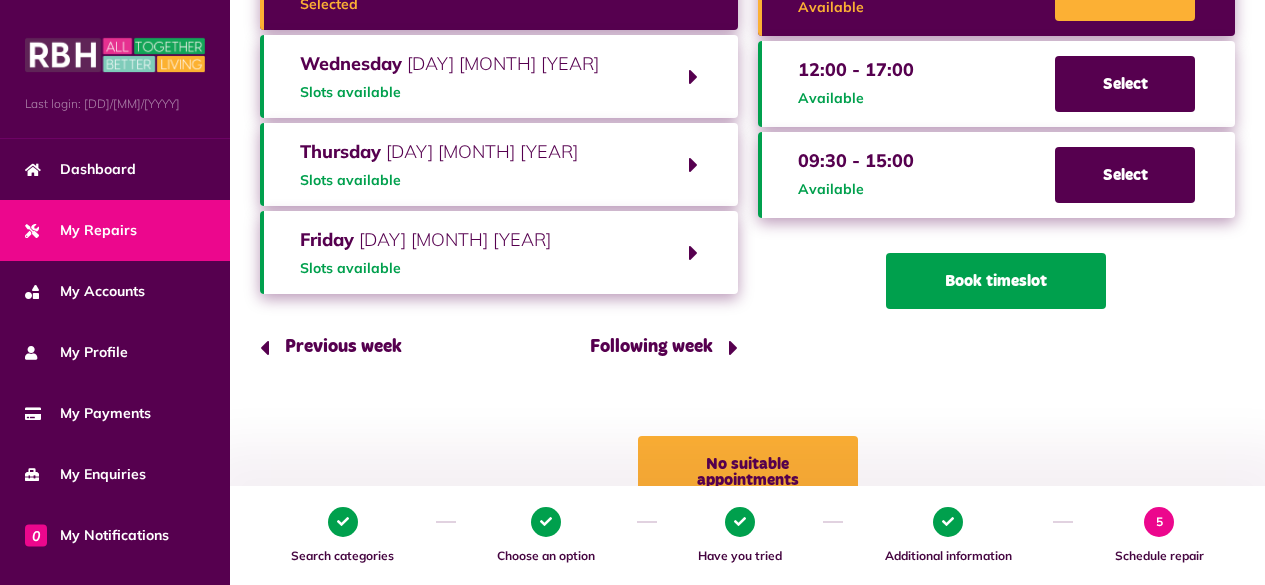 click on "Book timeslot" 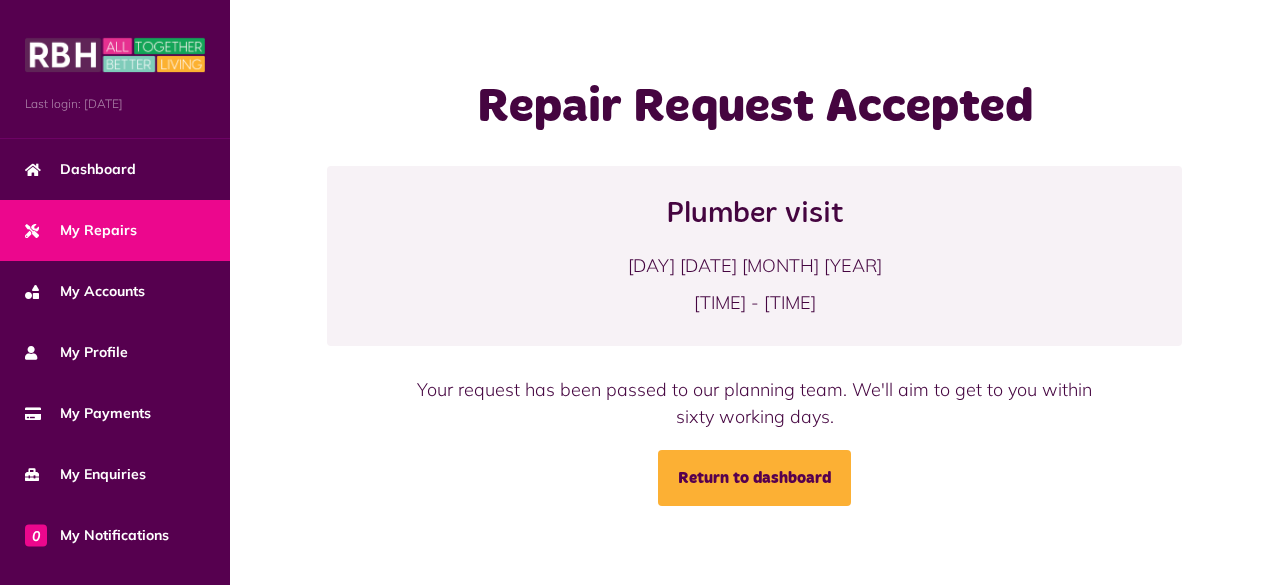 scroll, scrollTop: 0, scrollLeft: 0, axis: both 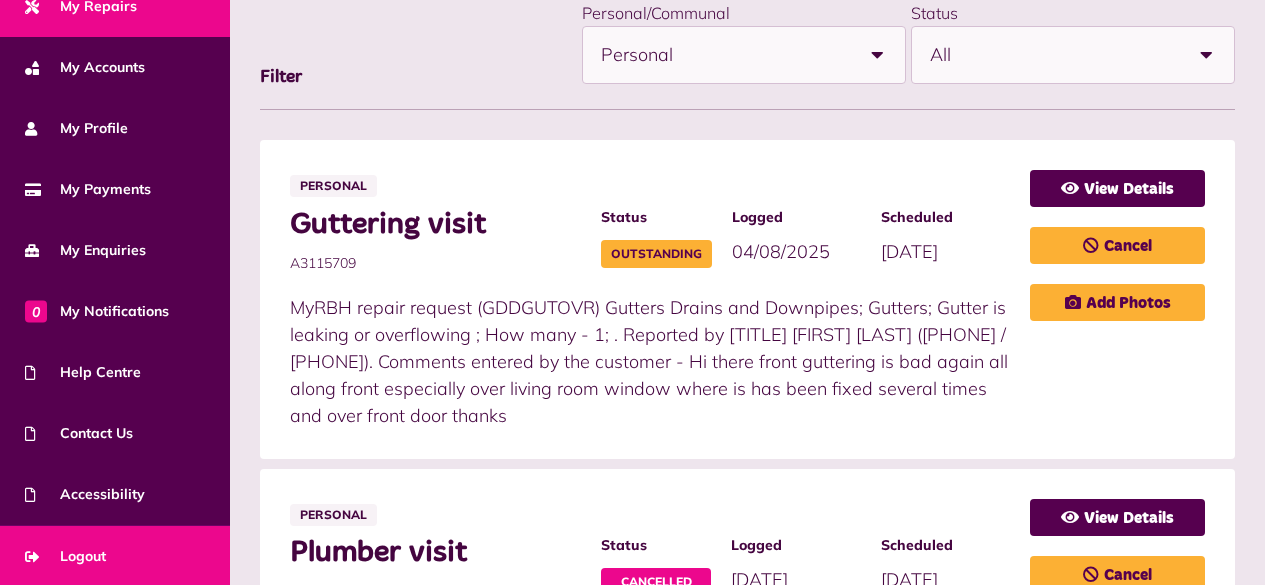 click on "Logout" at bounding box center (115, 556) 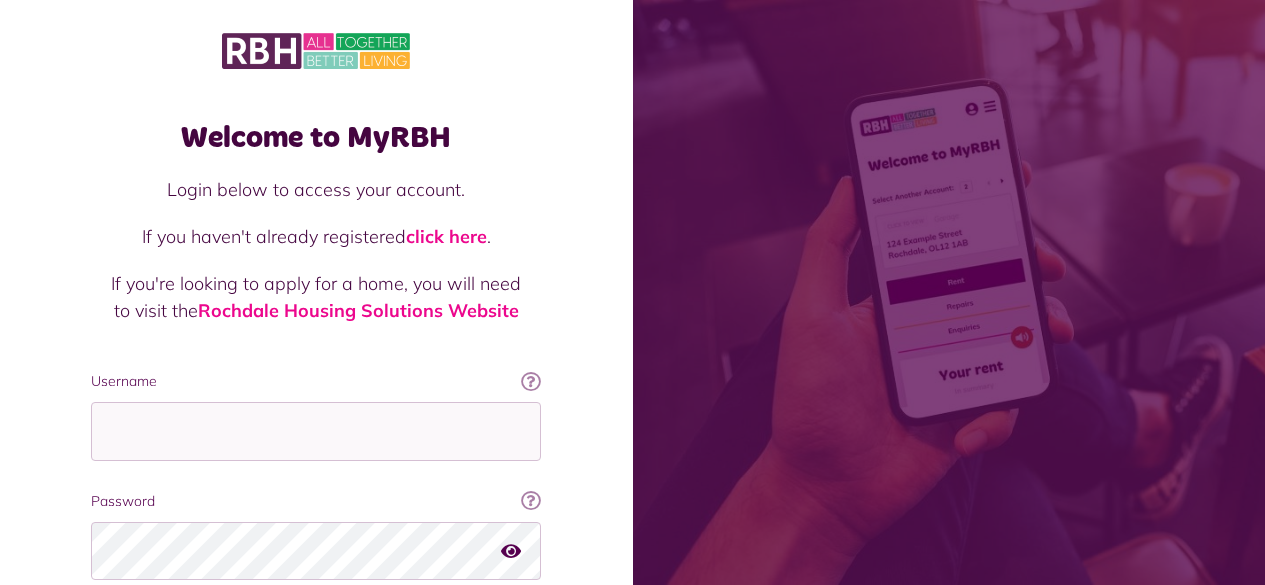 scroll, scrollTop: 0, scrollLeft: 0, axis: both 